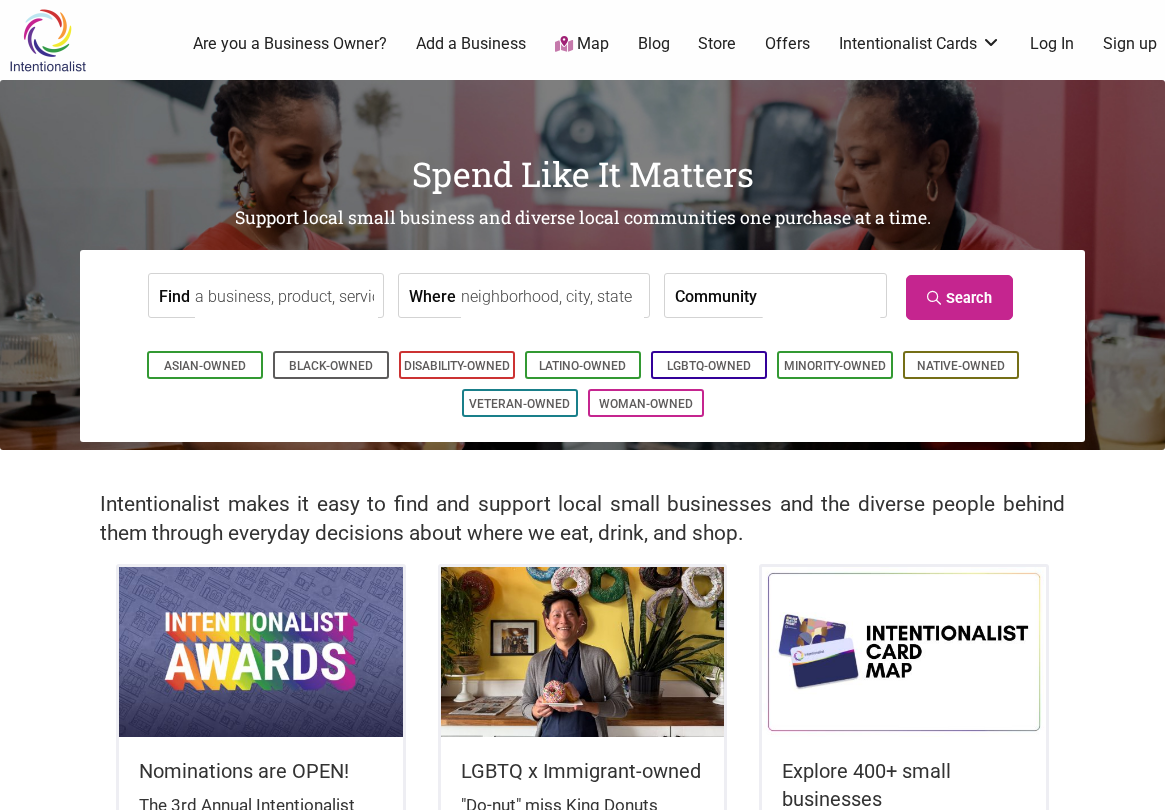 scroll, scrollTop: 0, scrollLeft: 0, axis: both 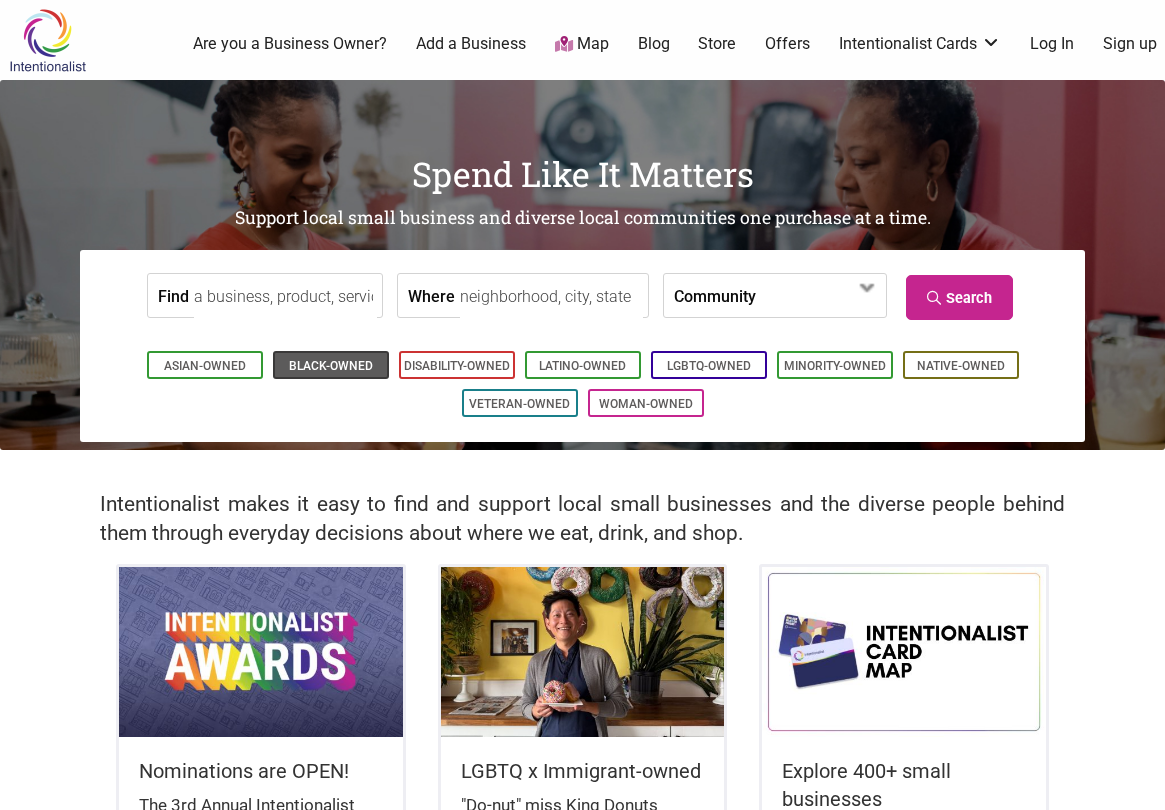 click on "Black-Owned" at bounding box center [331, 366] 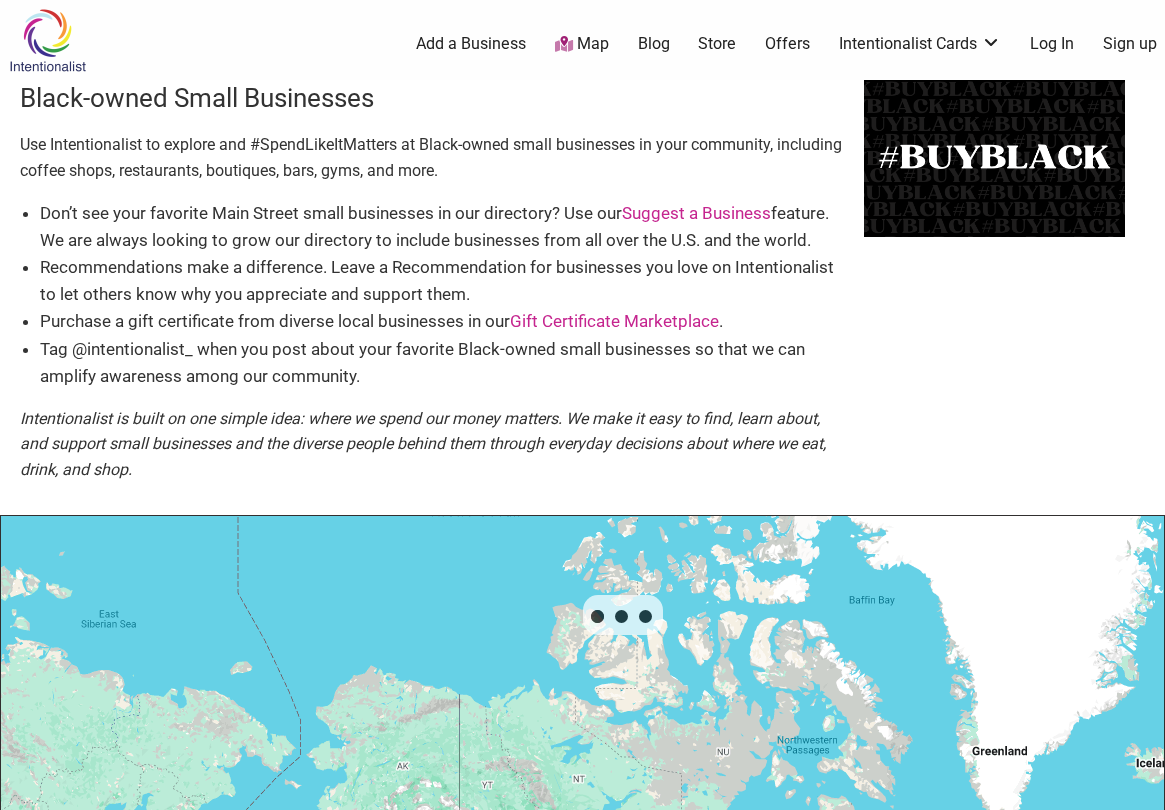scroll, scrollTop: 500, scrollLeft: 0, axis: vertical 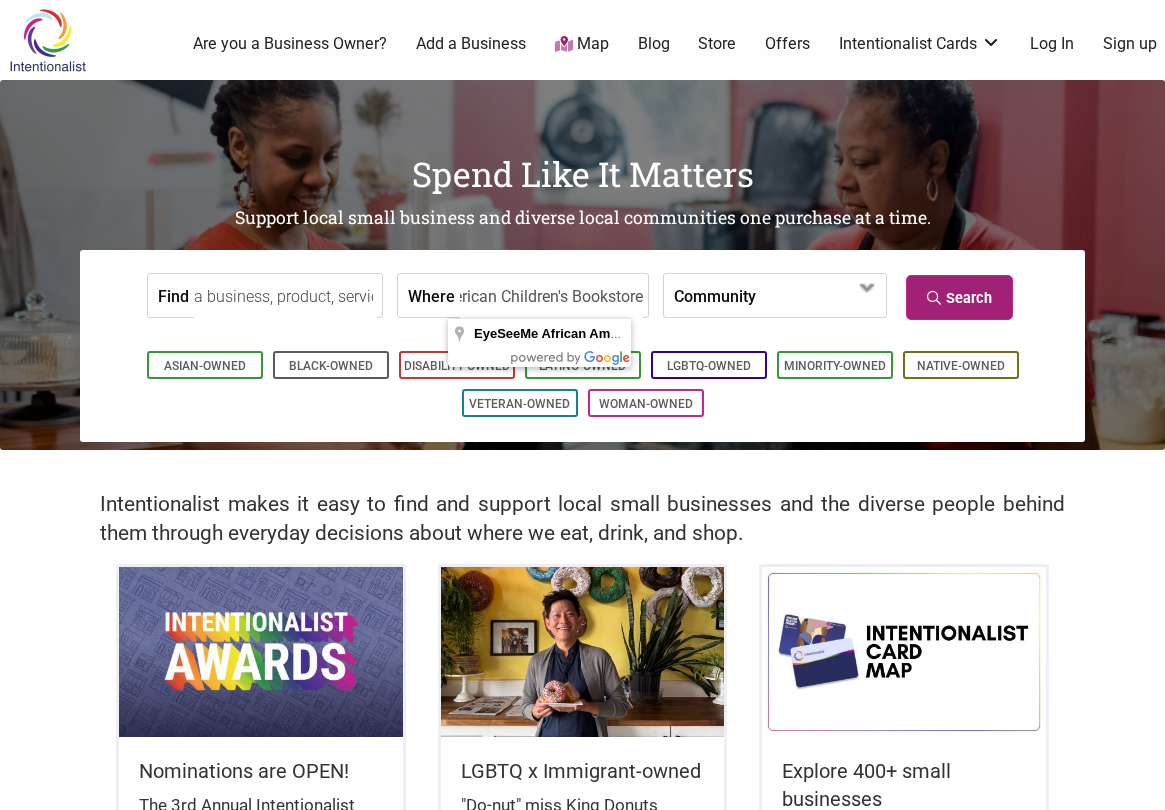 type on "EyeSeeMe African American Children's Bookstore" 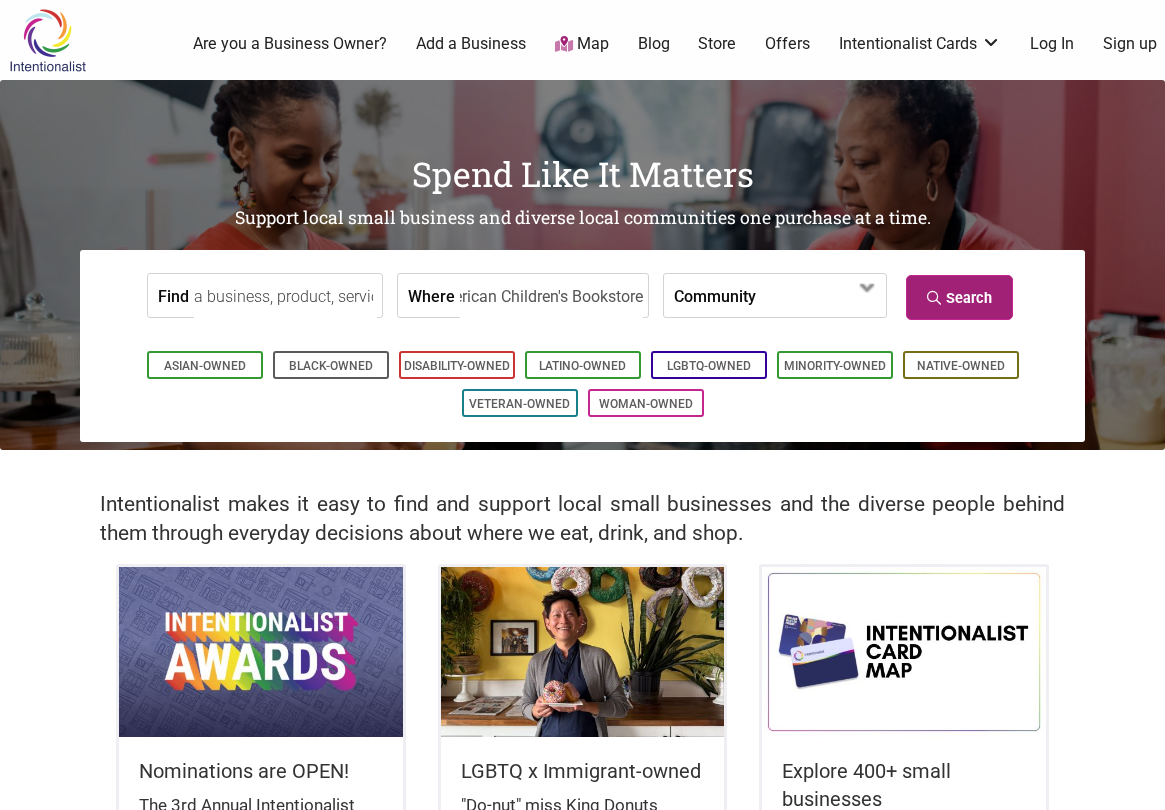scroll, scrollTop: 0, scrollLeft: 0, axis: both 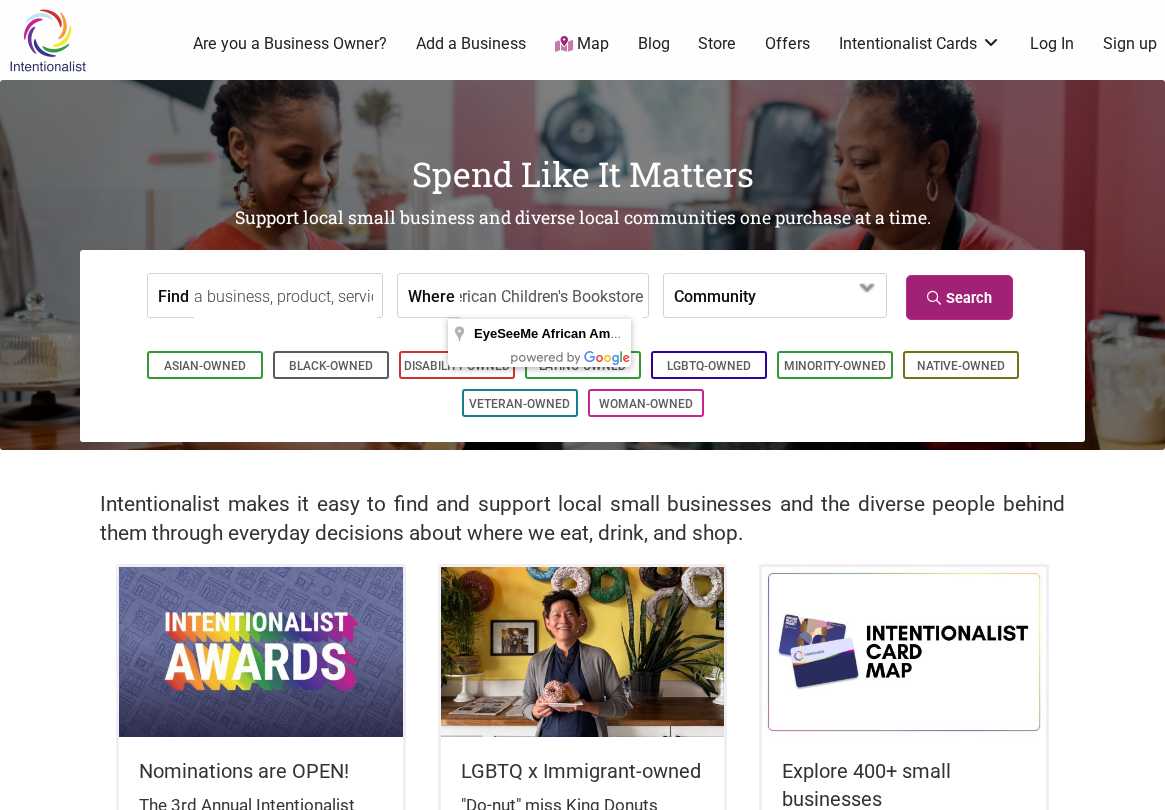 type on "EyeSeeMe African American Children's Bookstore" 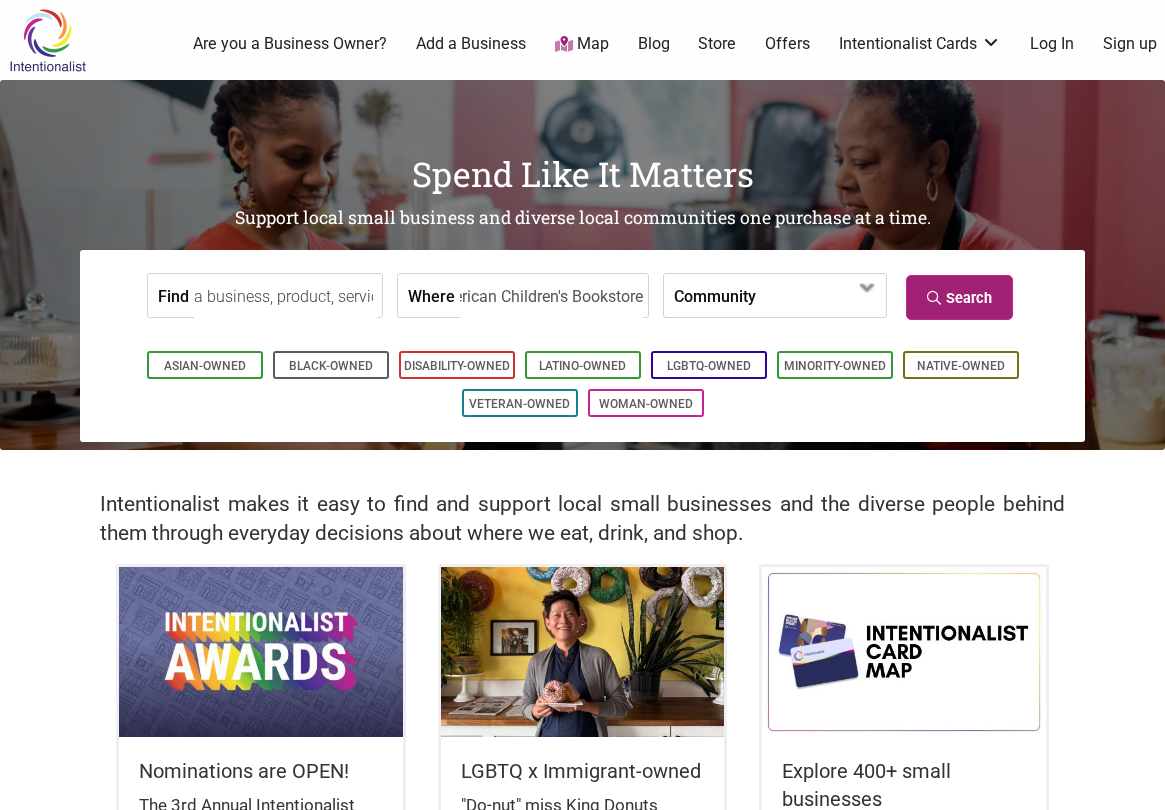 scroll, scrollTop: 0, scrollLeft: 0, axis: both 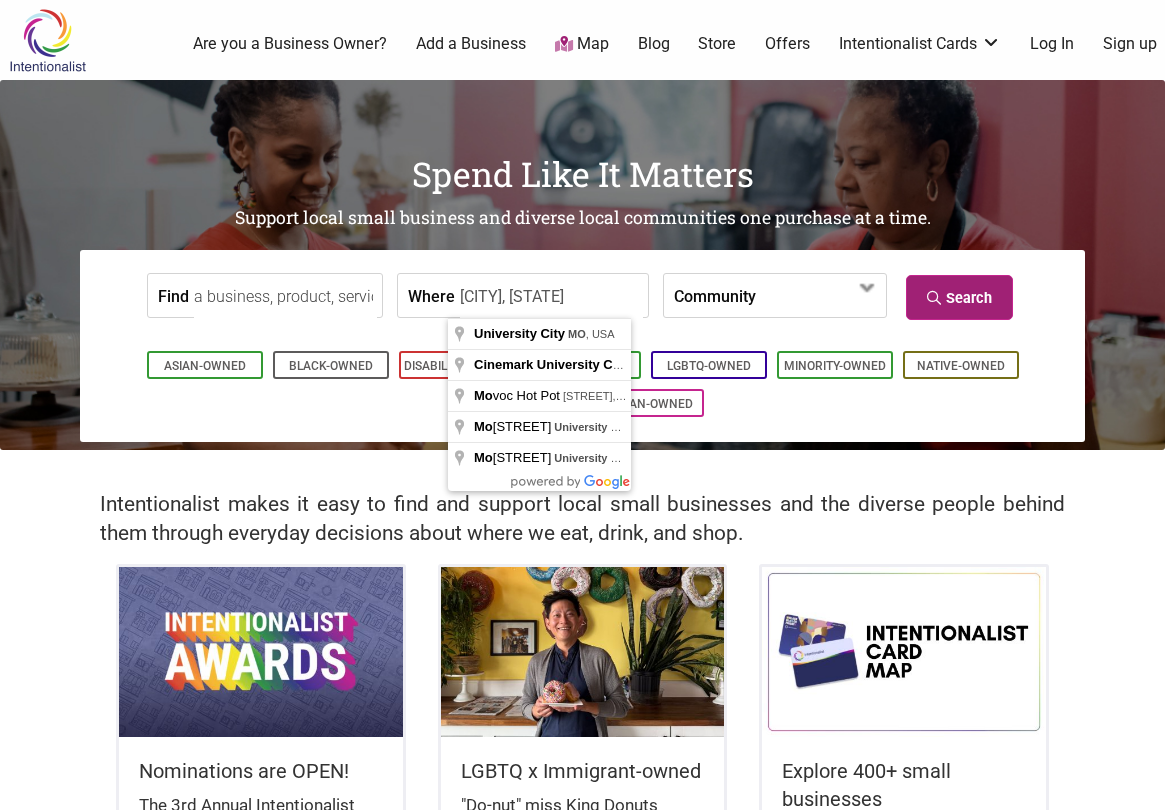 type on "University City, MO" 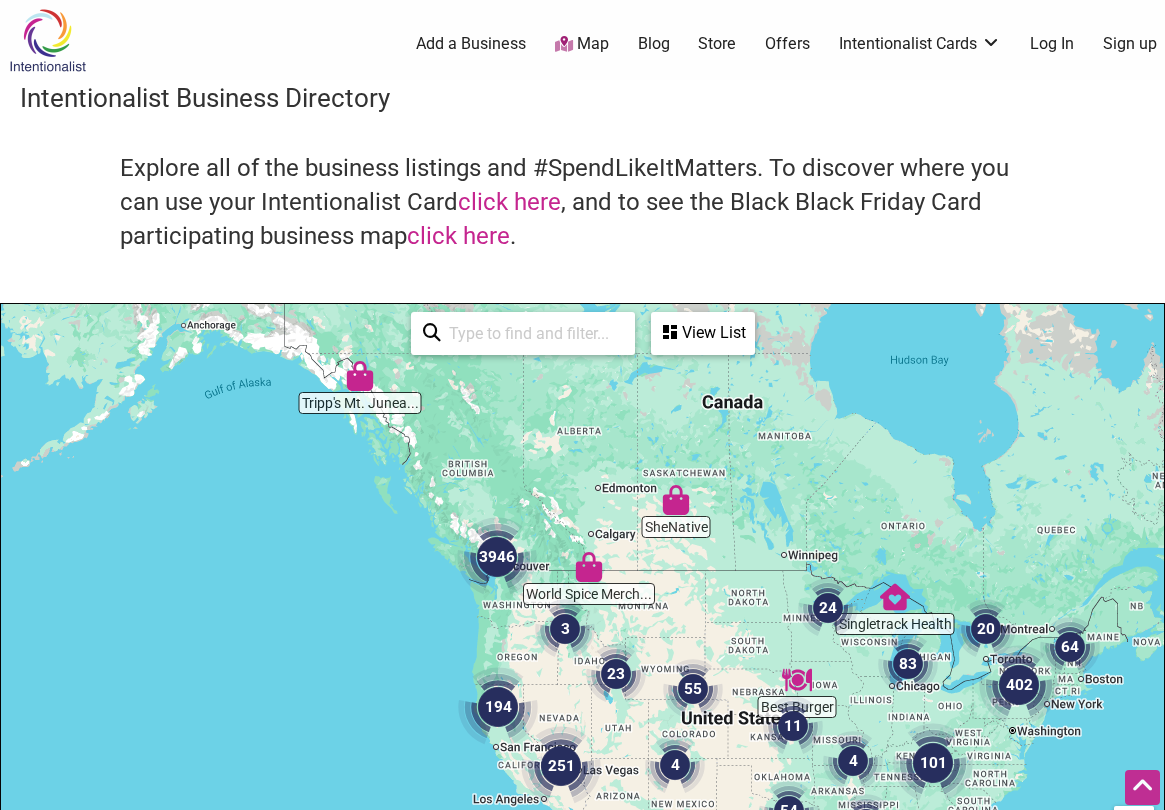 scroll, scrollTop: 500, scrollLeft: 0, axis: vertical 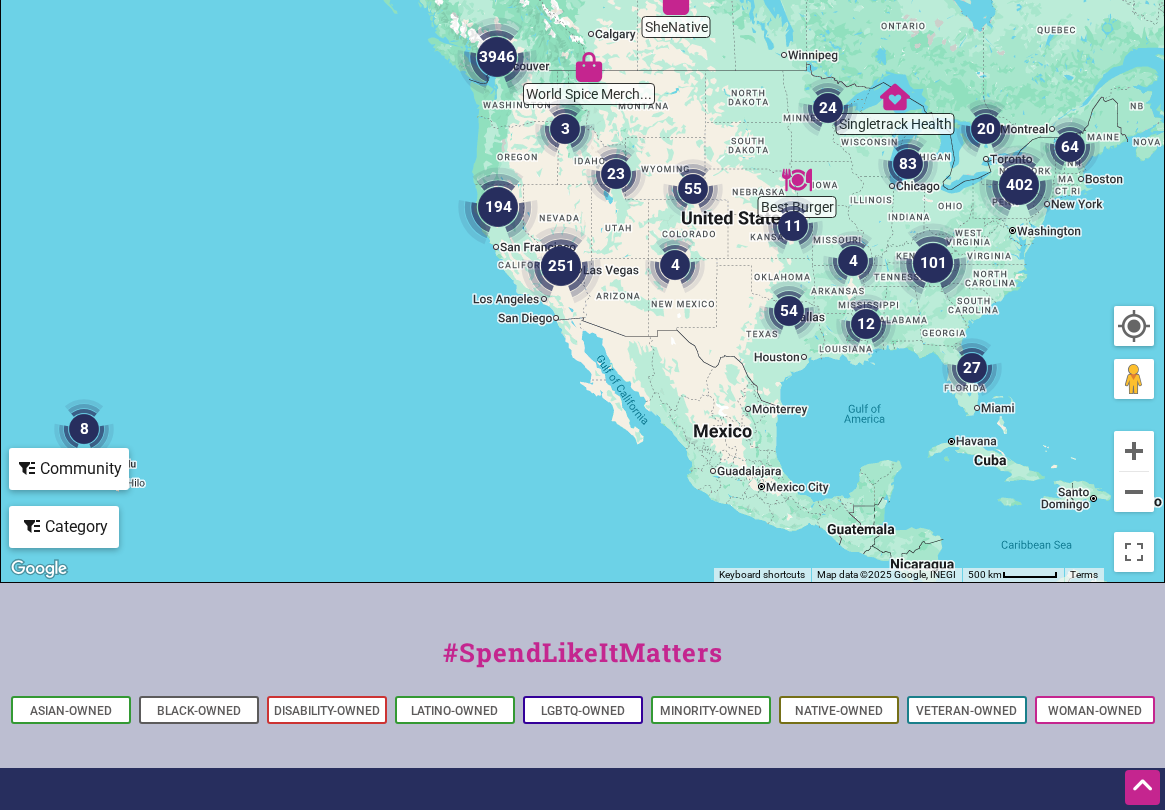 click on "Explore Intentionalist" at bounding box center [502, 821] 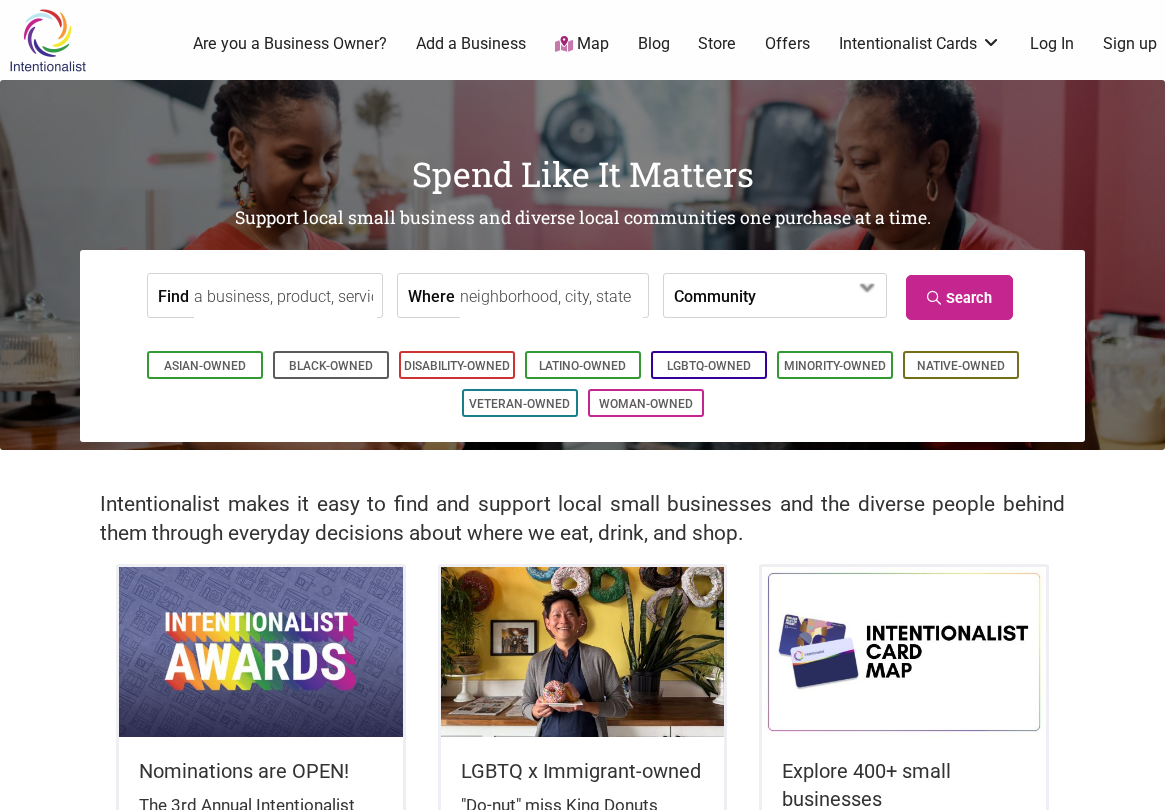 scroll, scrollTop: 0, scrollLeft: 0, axis: both 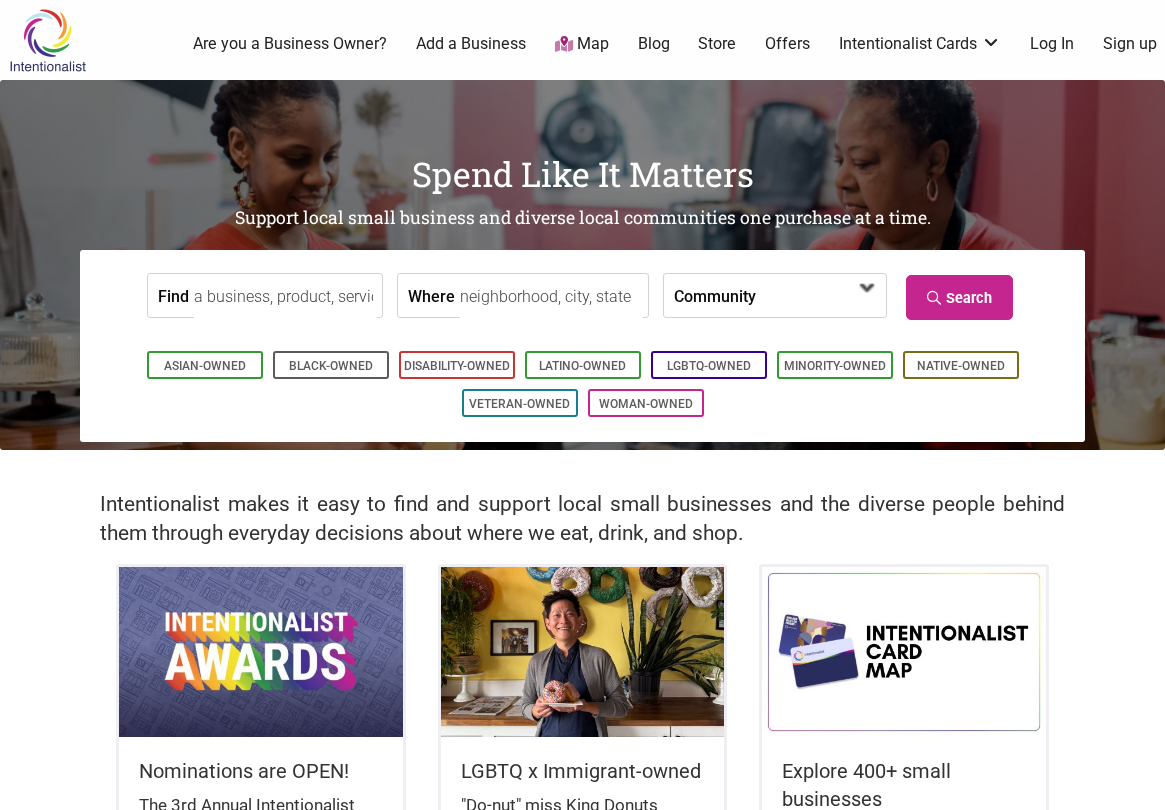 click at bounding box center [813, 297] 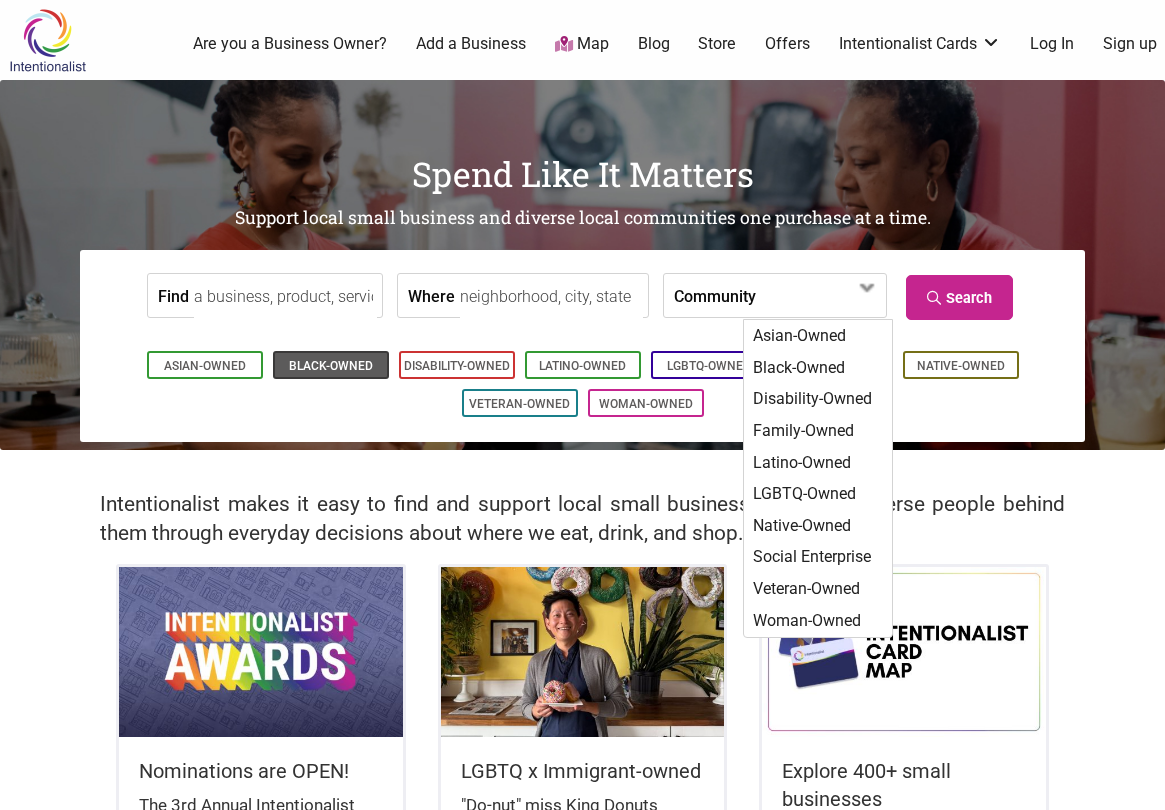 click on "Black-Owned" at bounding box center [331, 366] 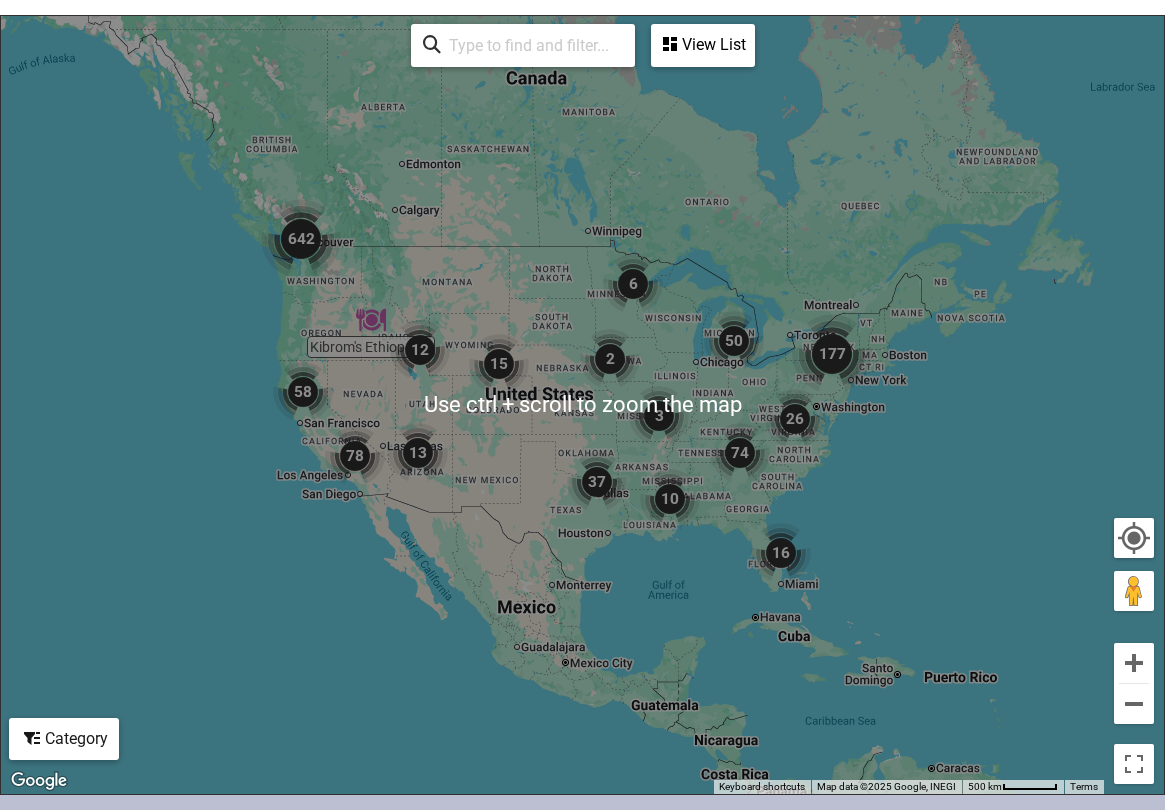 scroll, scrollTop: 0, scrollLeft: 0, axis: both 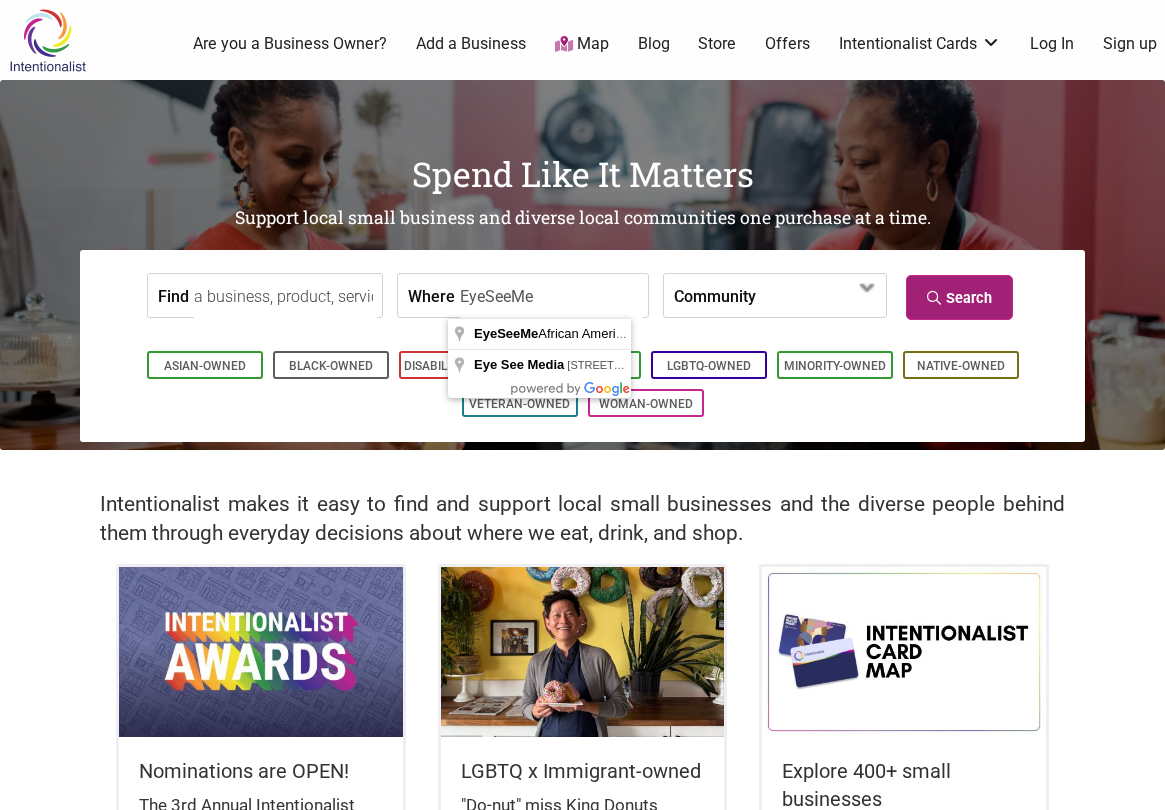 type on "EyeSeeMe" 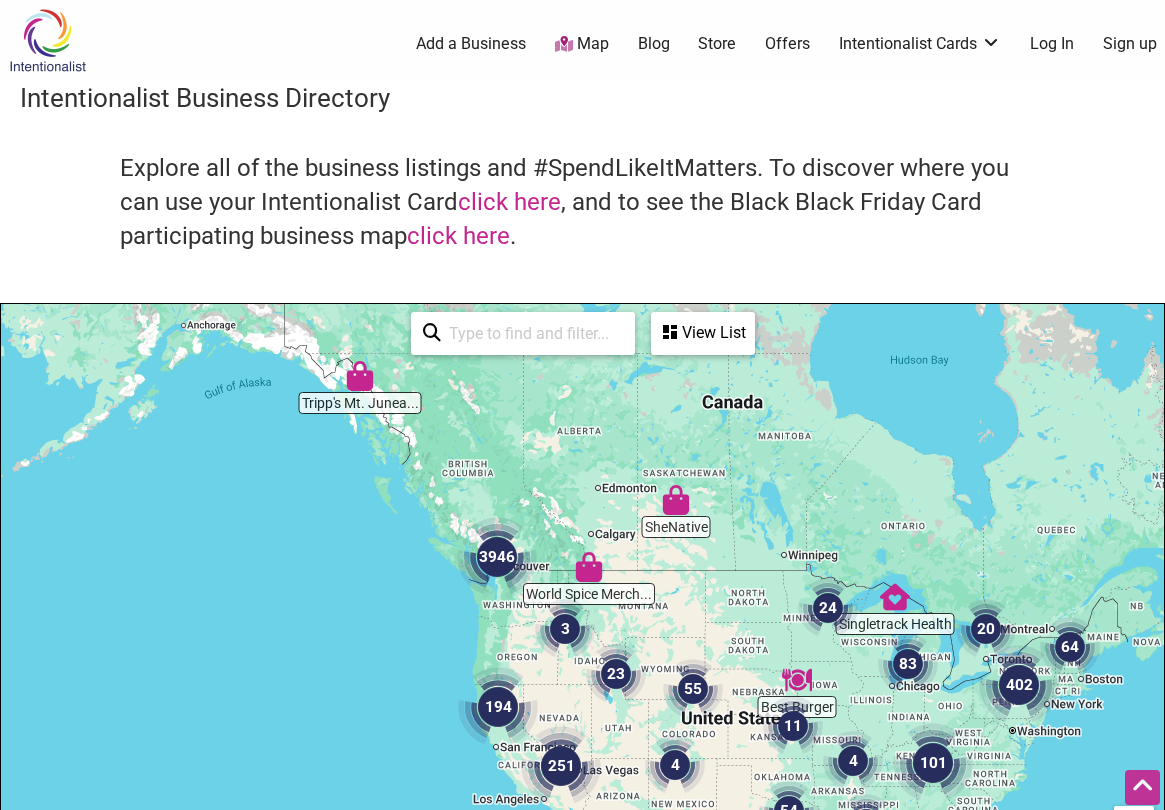 scroll, scrollTop: 500, scrollLeft: 0, axis: vertical 